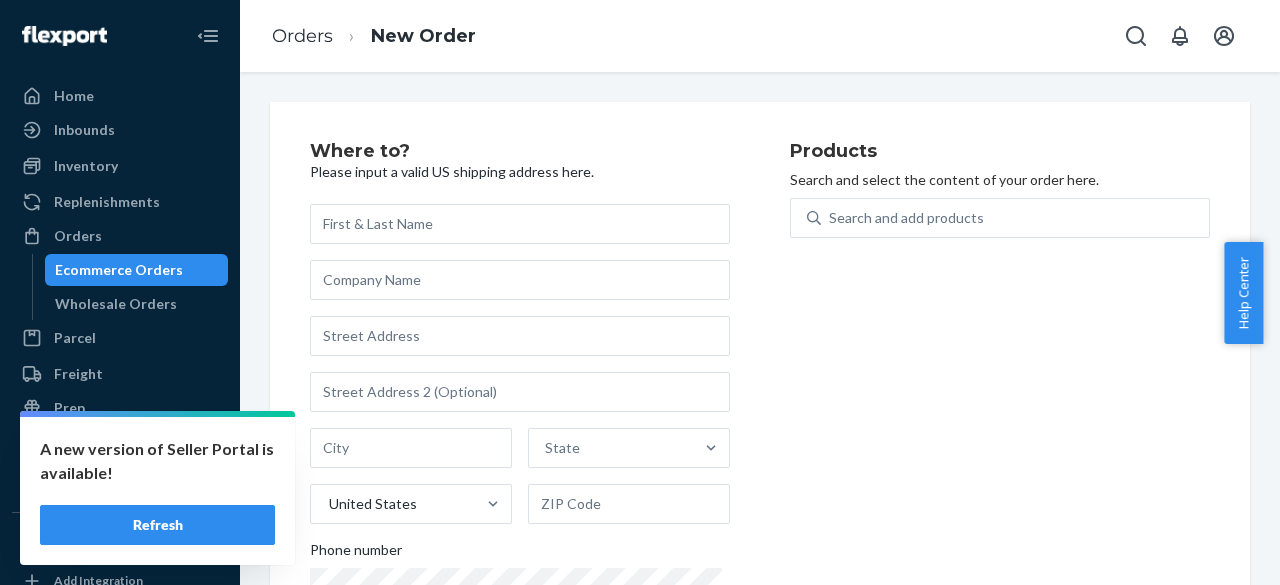 scroll, scrollTop: 0, scrollLeft: 0, axis: both 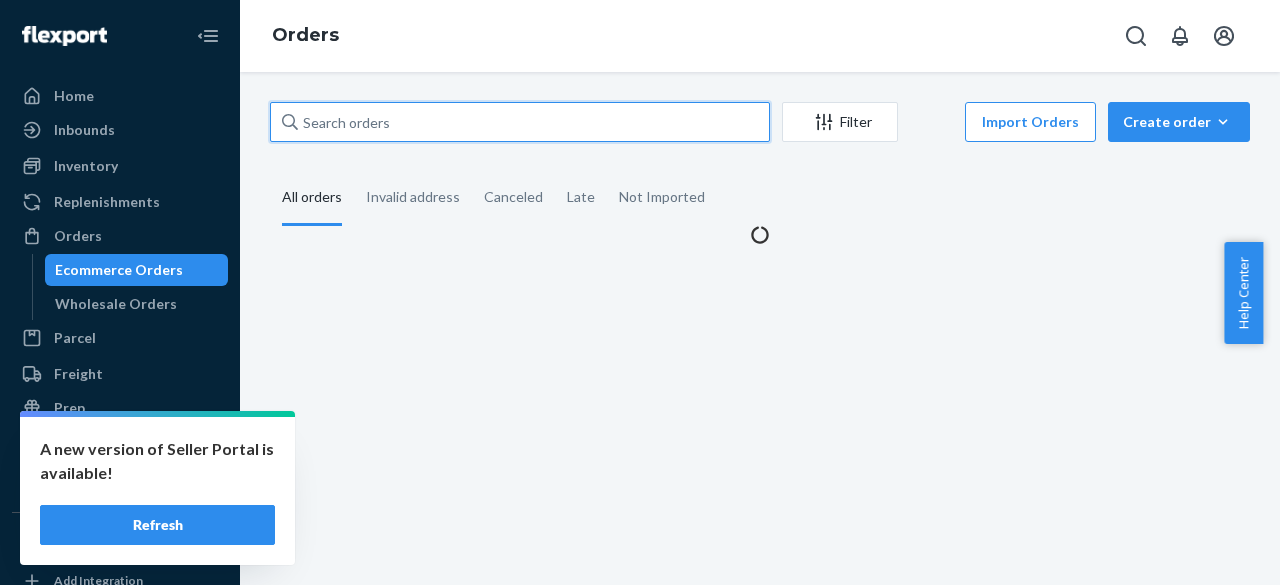 click at bounding box center (520, 122) 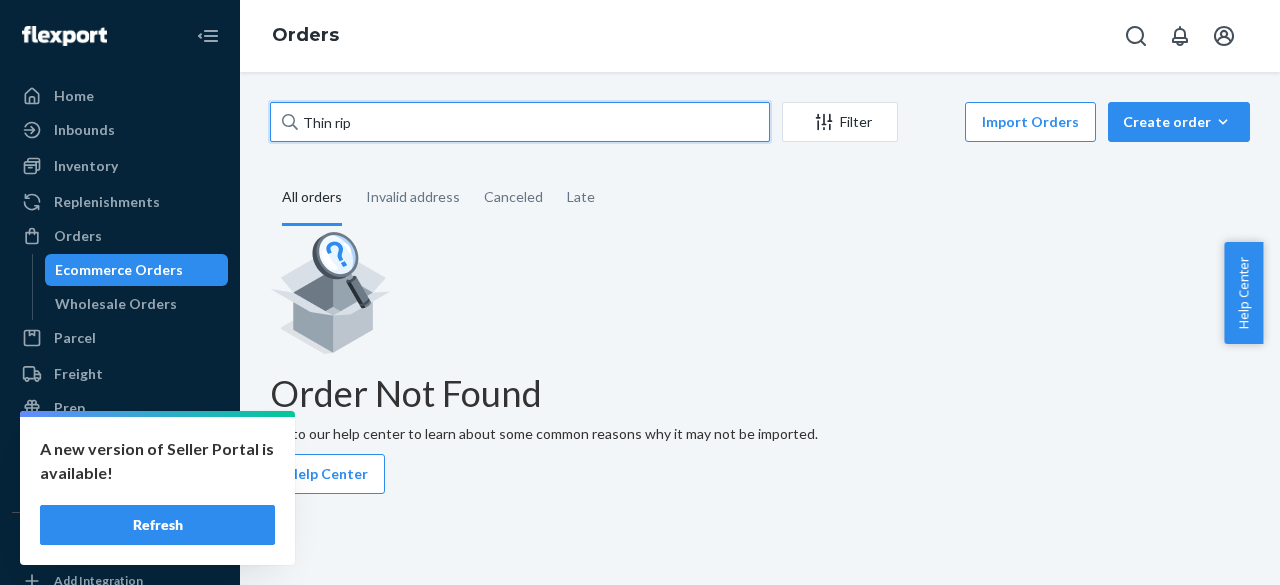 click on "Thin [LAST]" at bounding box center [520, 122] 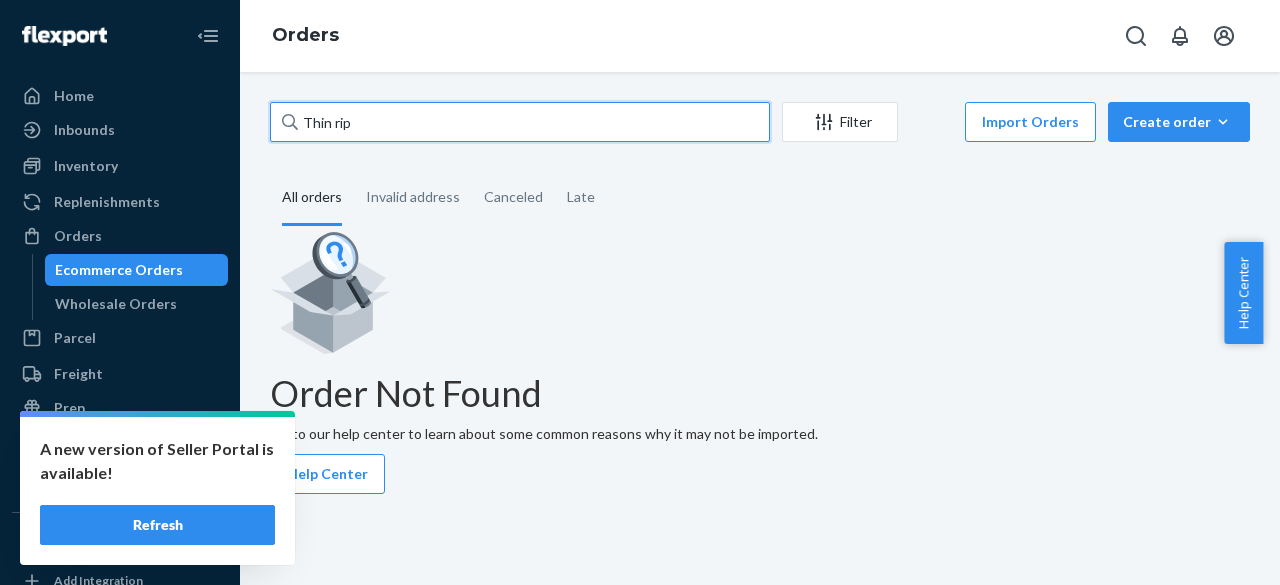 click on "Thin [LAST]" at bounding box center (520, 122) 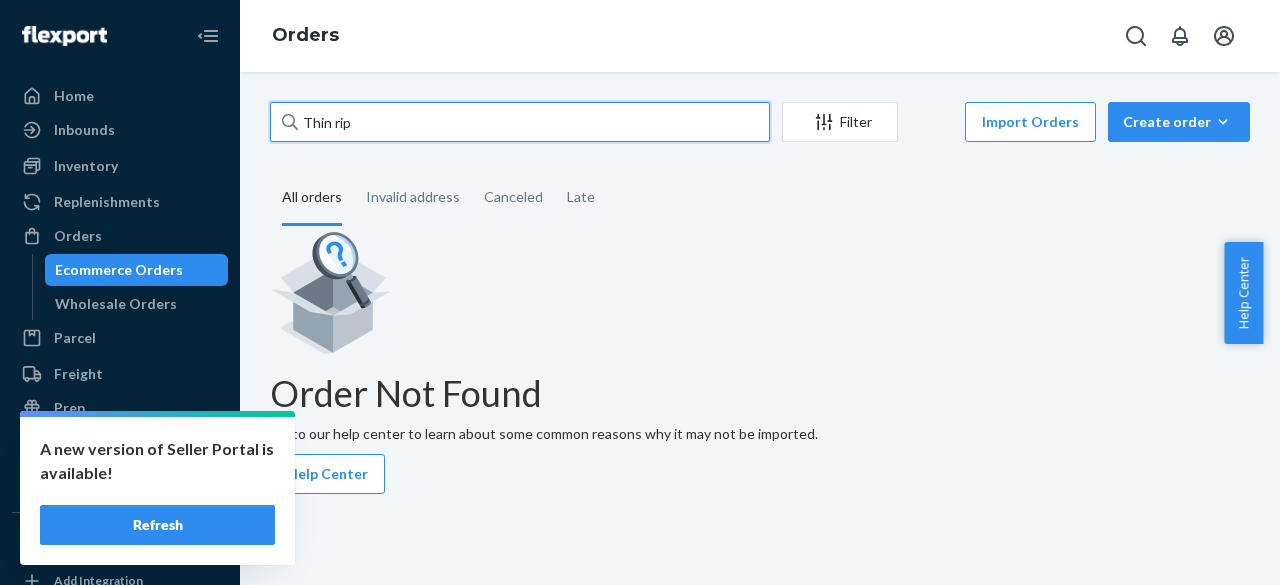 click on "Thin [LAST]" at bounding box center (520, 122) 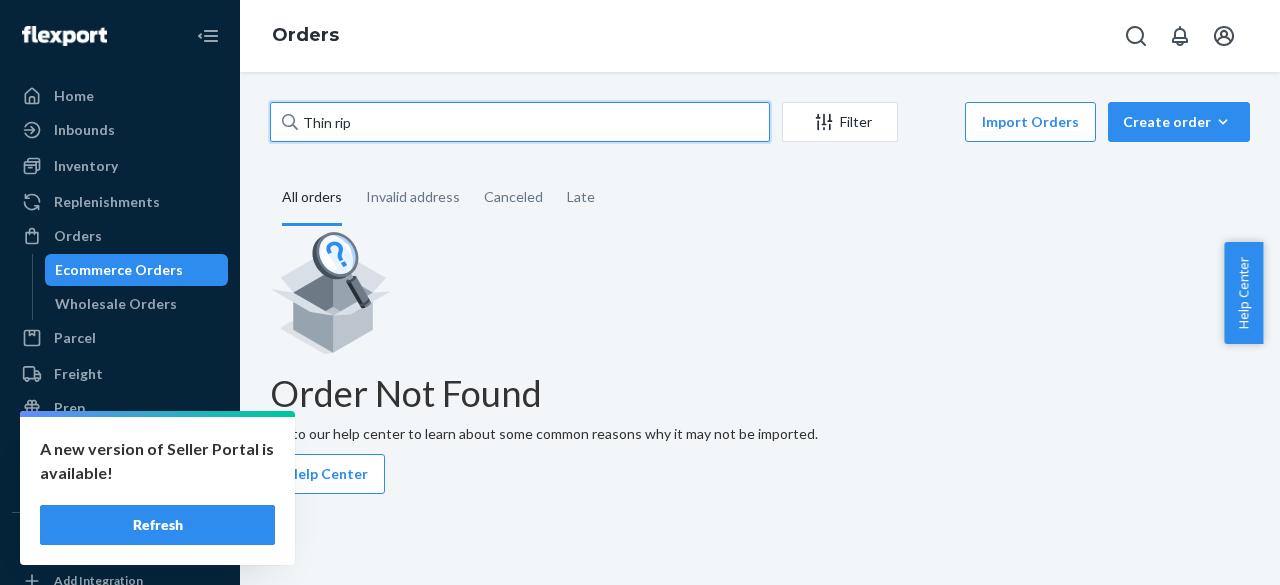 click on "Thin [LAST]" at bounding box center [520, 122] 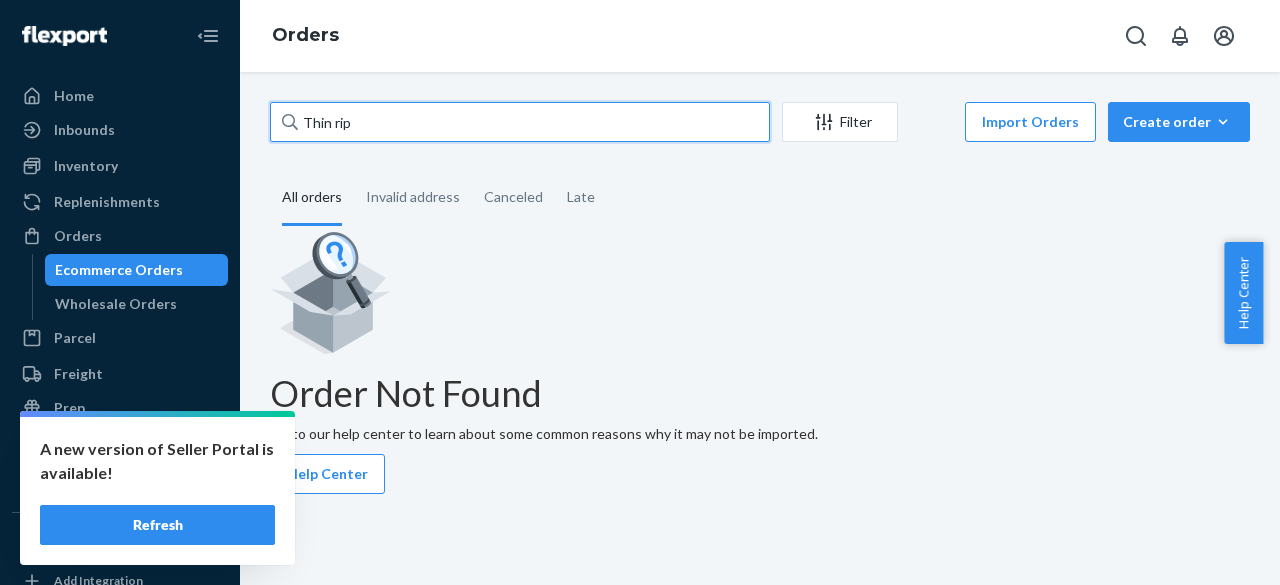 click on "Thin [LAST]" at bounding box center (520, 122) 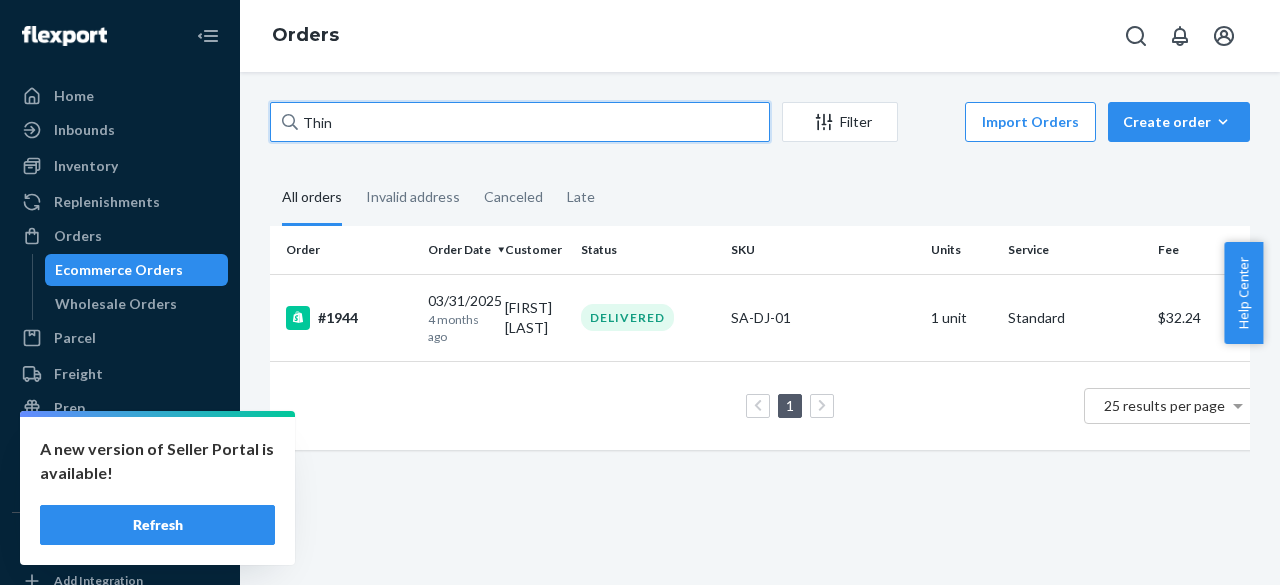 type on "Thin" 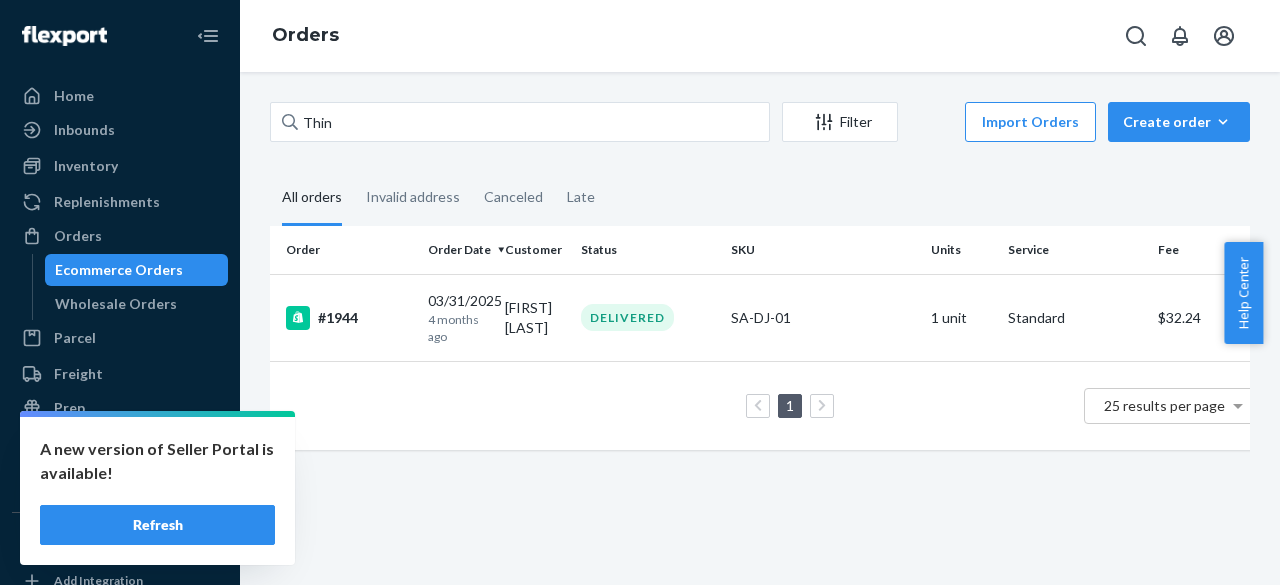 click on "Refresh" at bounding box center [157, 525] 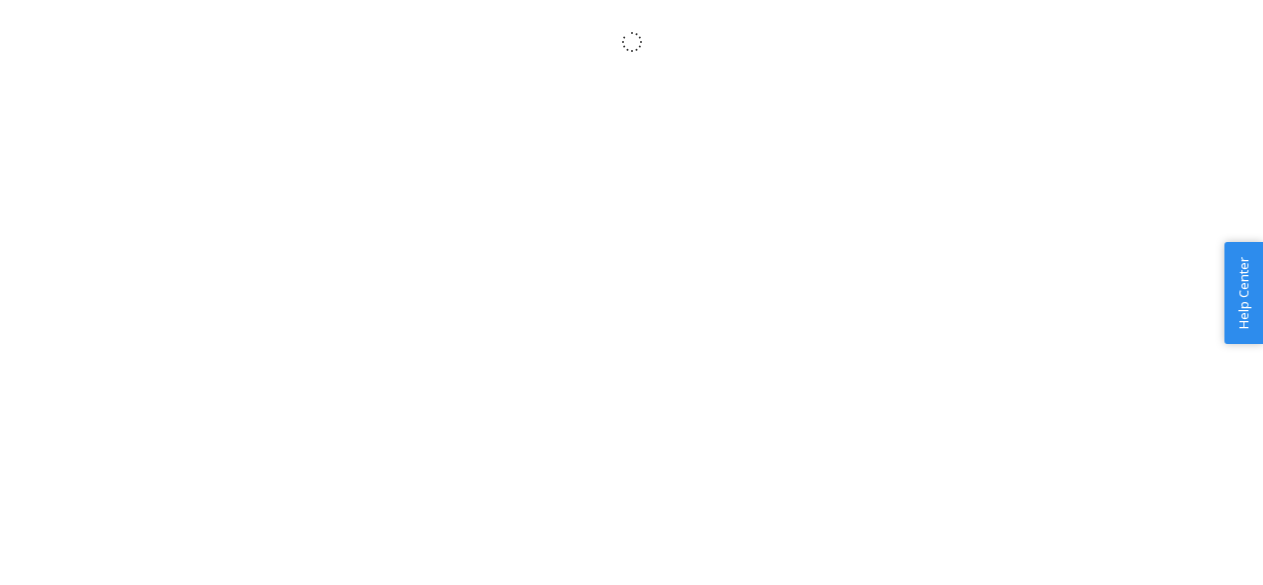 scroll, scrollTop: 0, scrollLeft: 0, axis: both 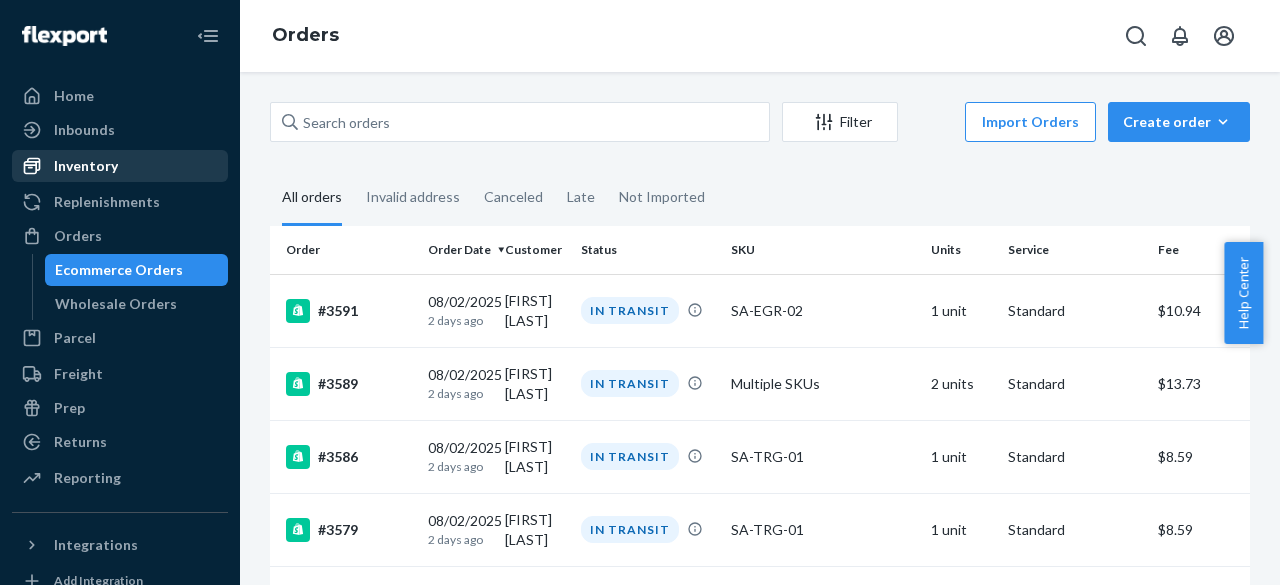 click on "Inventory" at bounding box center [86, 166] 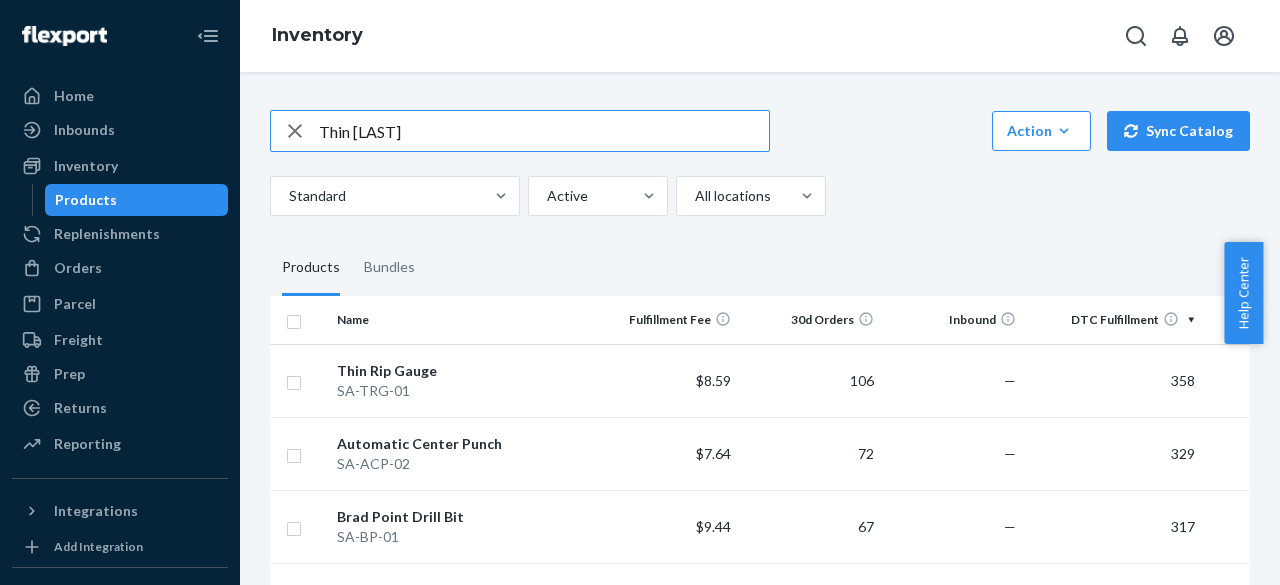 click on "Thin [LAST]" at bounding box center (544, 131) 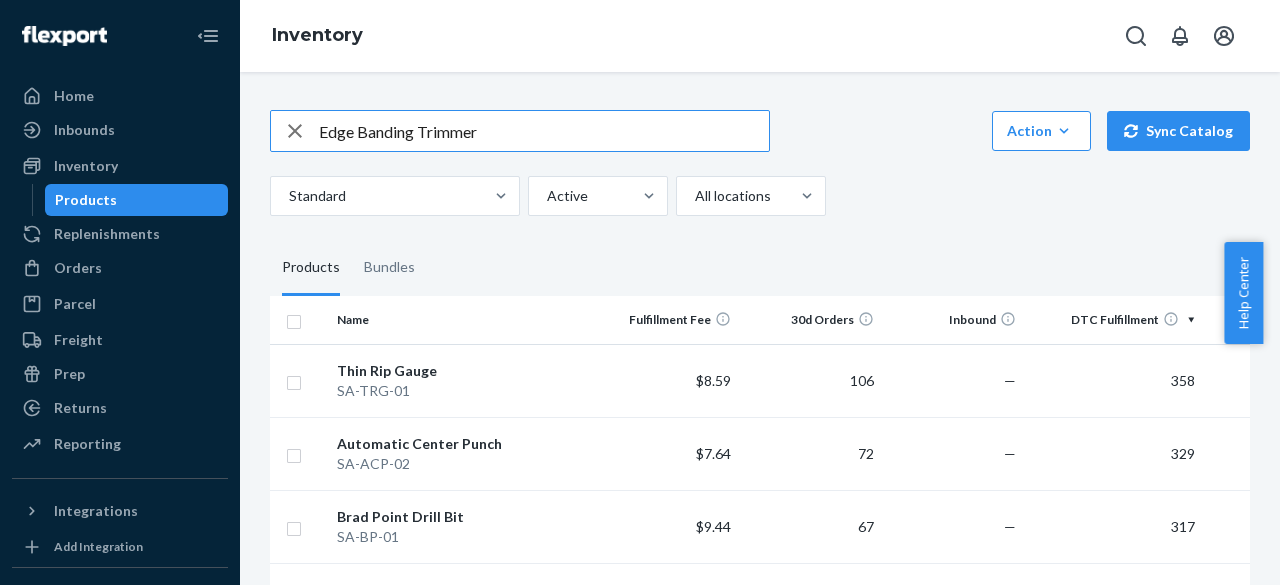 type on "Edge Banding Trimmer" 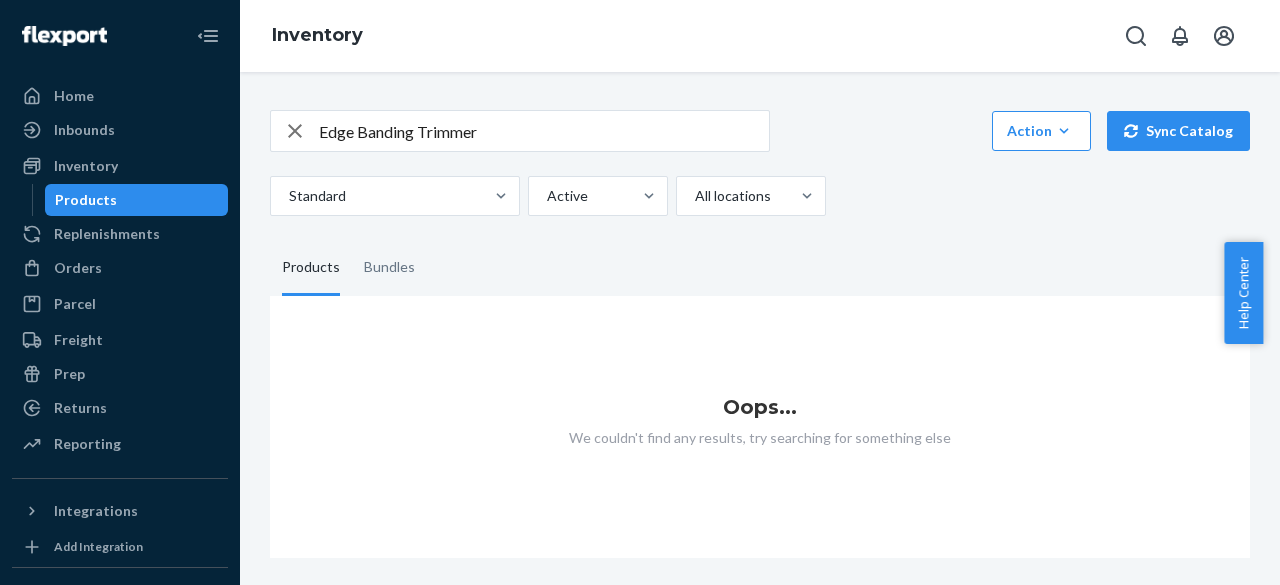click on "Products Bundles" at bounding box center [760, 268] 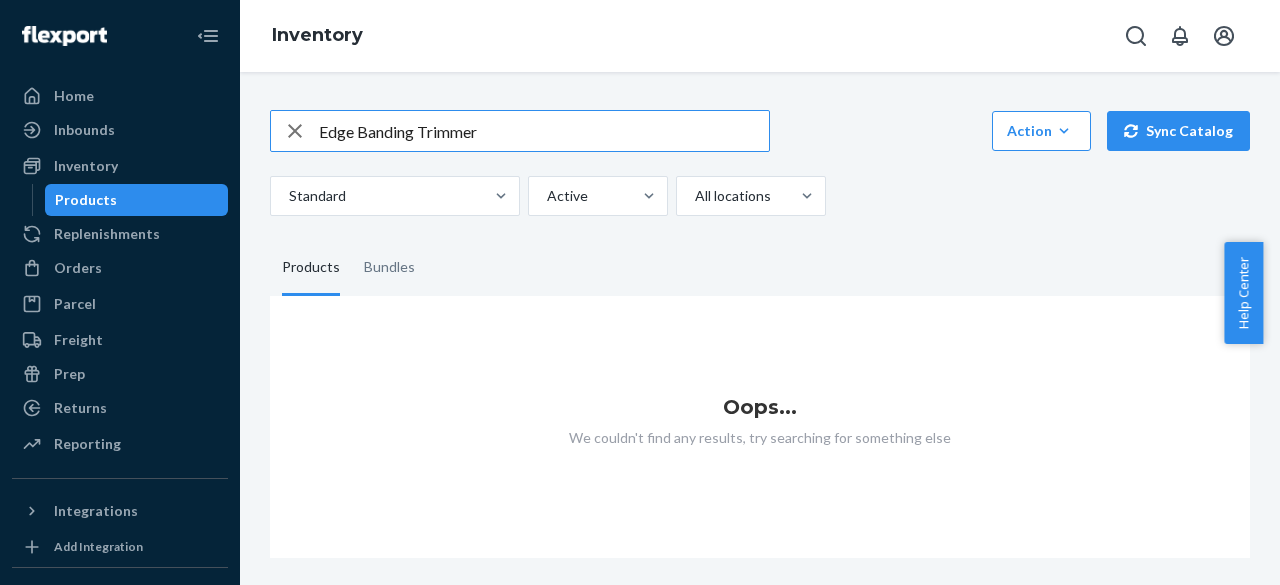 click on "Edge Banding Trimmer" at bounding box center [544, 131] 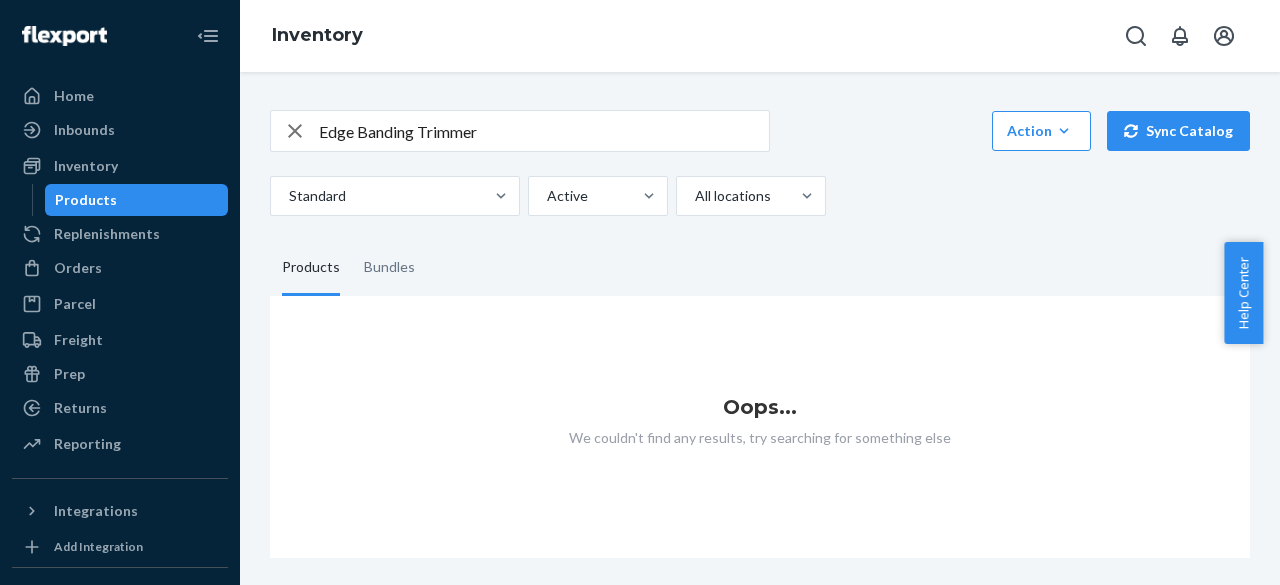 click on "Edge Banding Trimmer" at bounding box center (544, 131) 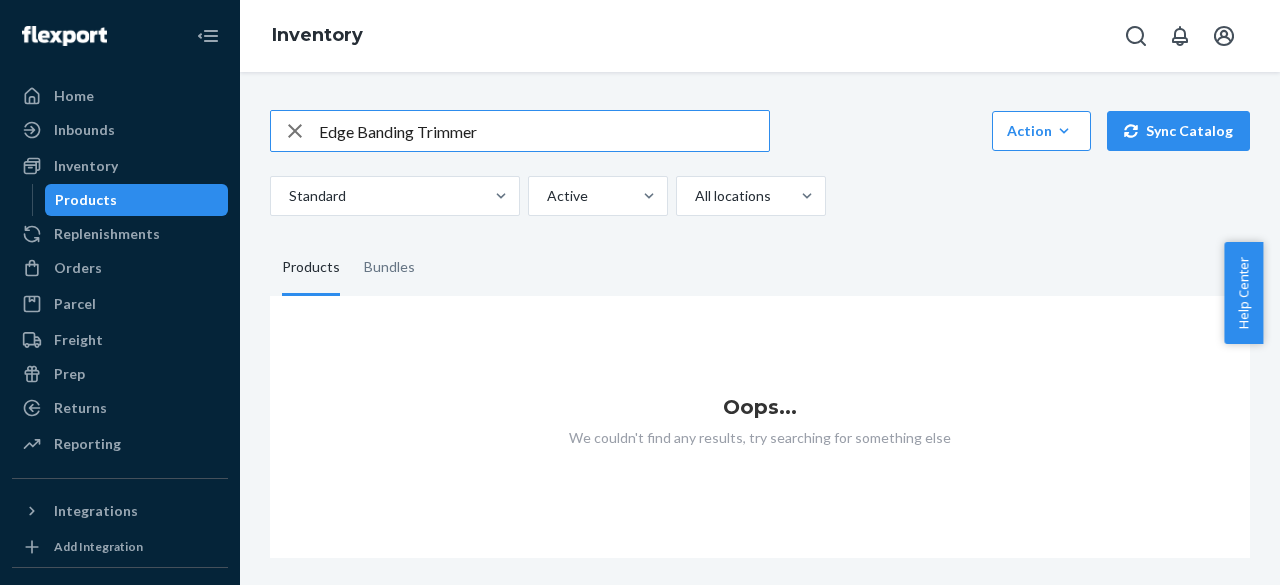 click 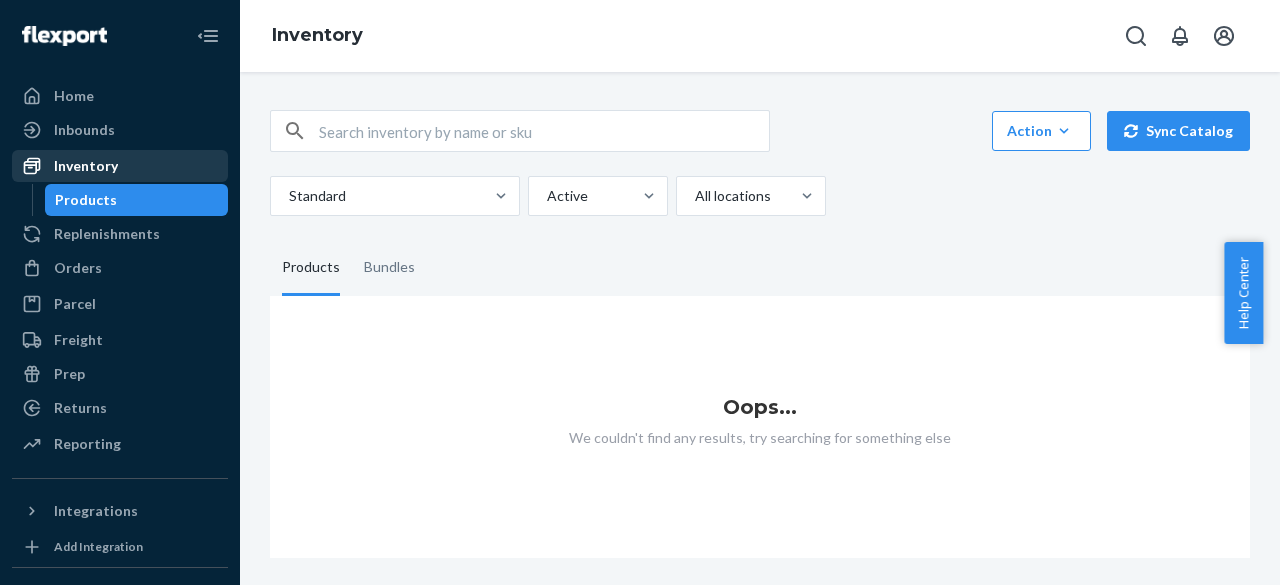 click on "Inventory" at bounding box center [86, 166] 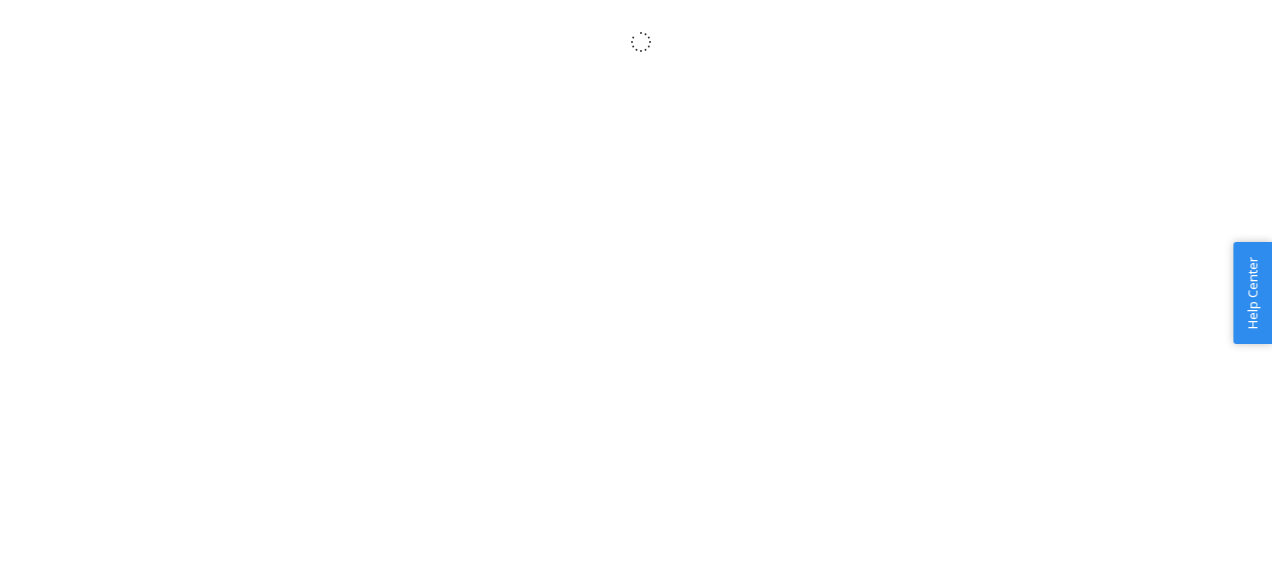 scroll, scrollTop: 0, scrollLeft: 0, axis: both 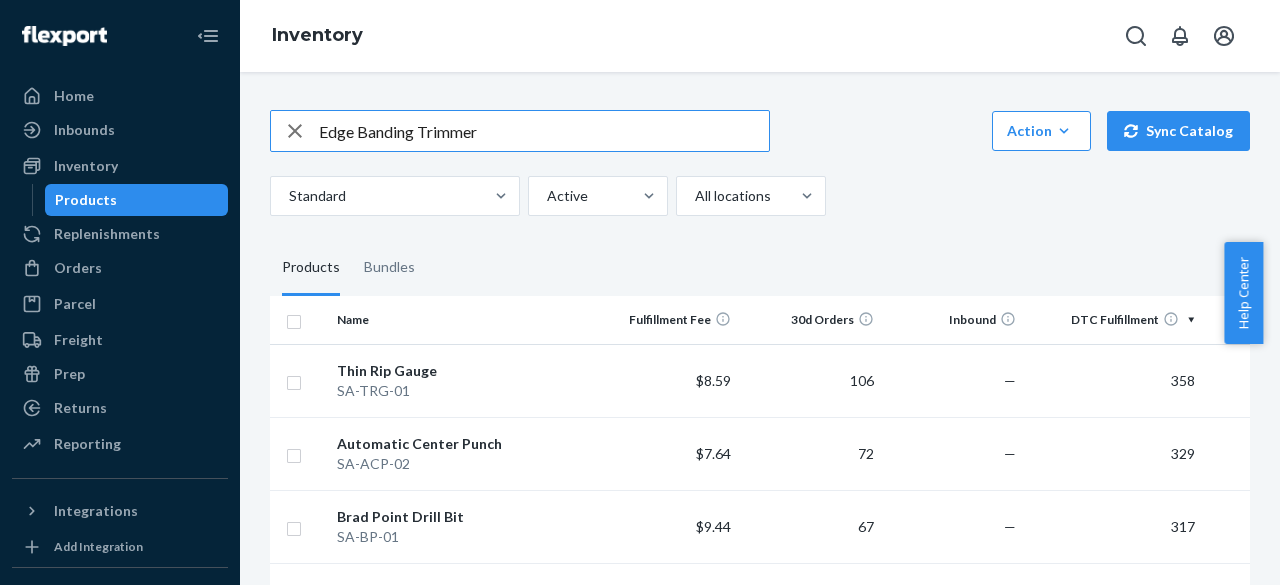 click on "Edge Banding Trimmer Action Create product Create bundle Bulk create products Bulk update products Bulk update bundles Bulk update product alias attribute Sync Catalog Standard Active All locations" at bounding box center (760, 163) 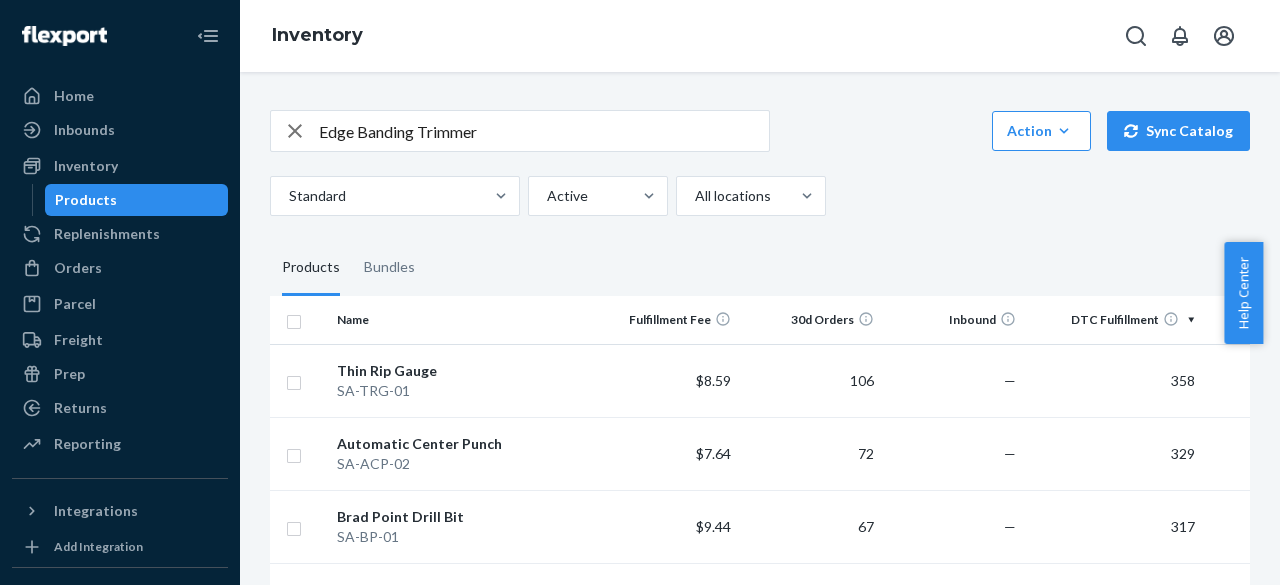 click on "Edge Banding Trimmer" at bounding box center [544, 131] 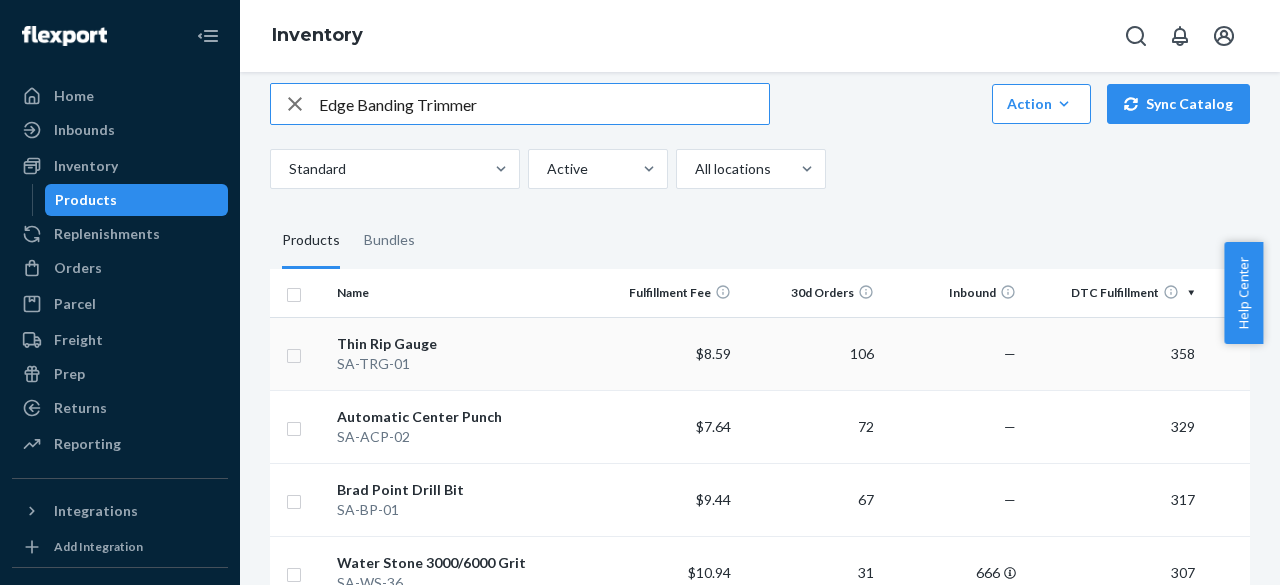 scroll, scrollTop: 0, scrollLeft: 0, axis: both 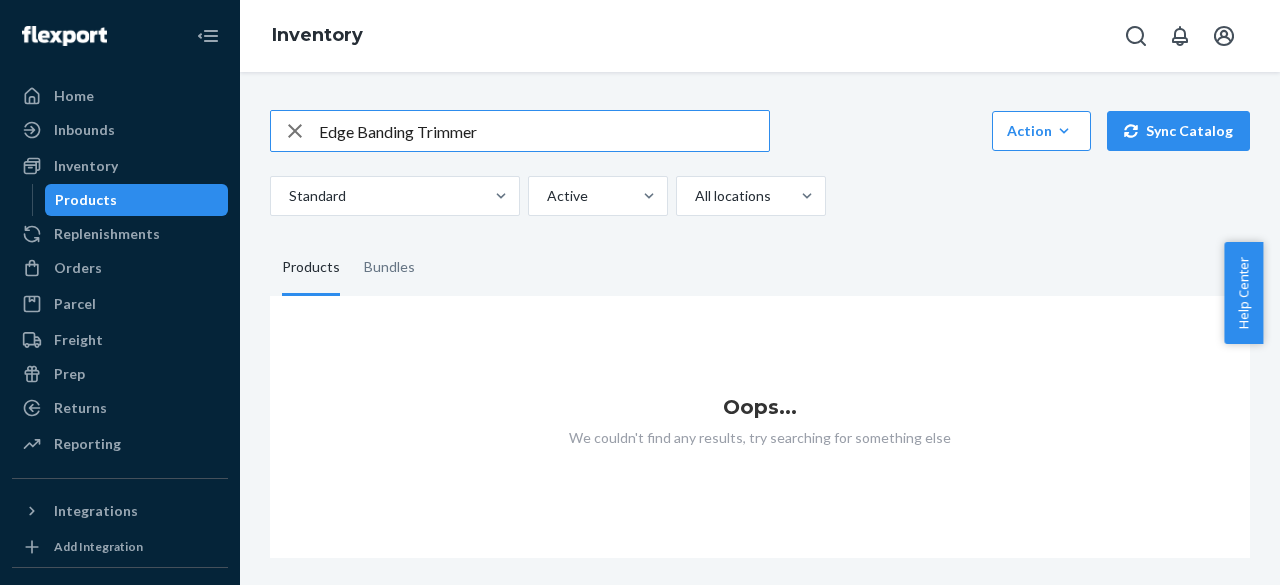 drag, startPoint x: 502, startPoint y: 128, endPoint x: 320, endPoint y: 122, distance: 182.09888 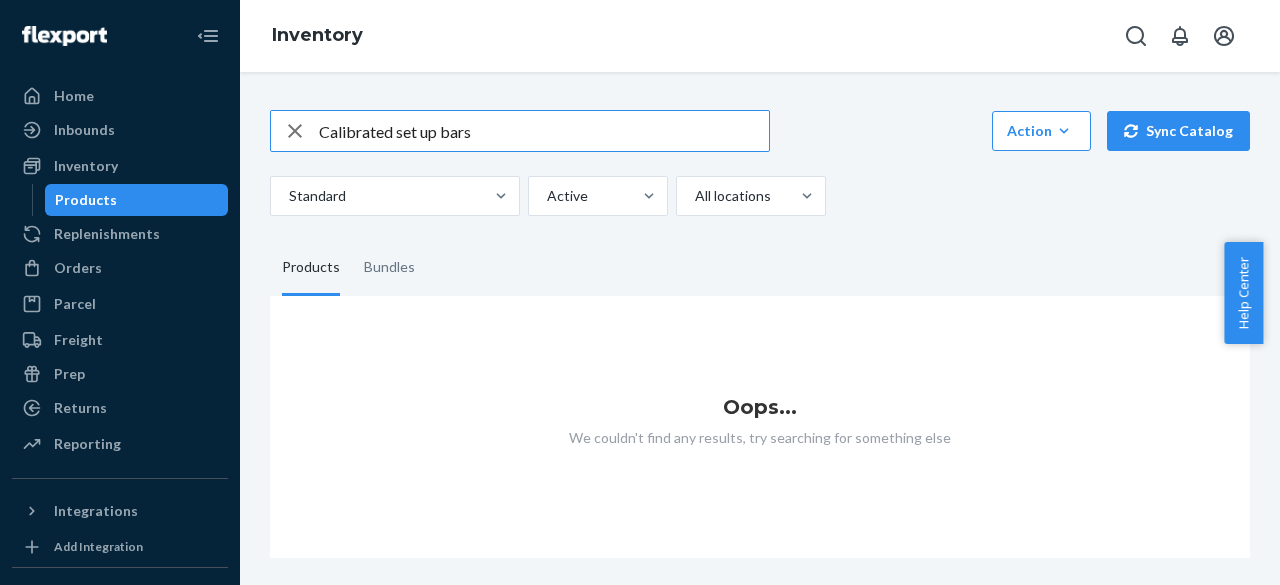type on "Calibrated set up bars" 